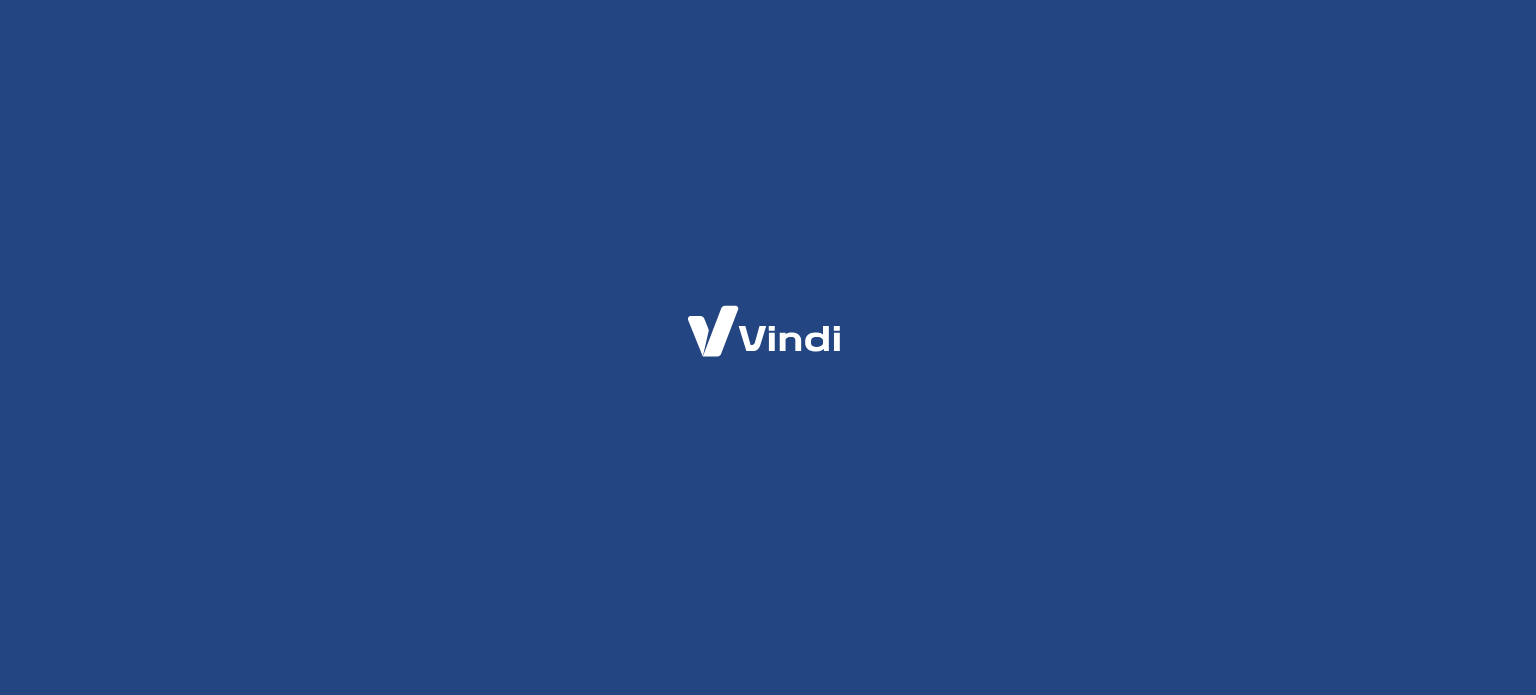 scroll, scrollTop: 0, scrollLeft: 0, axis: both 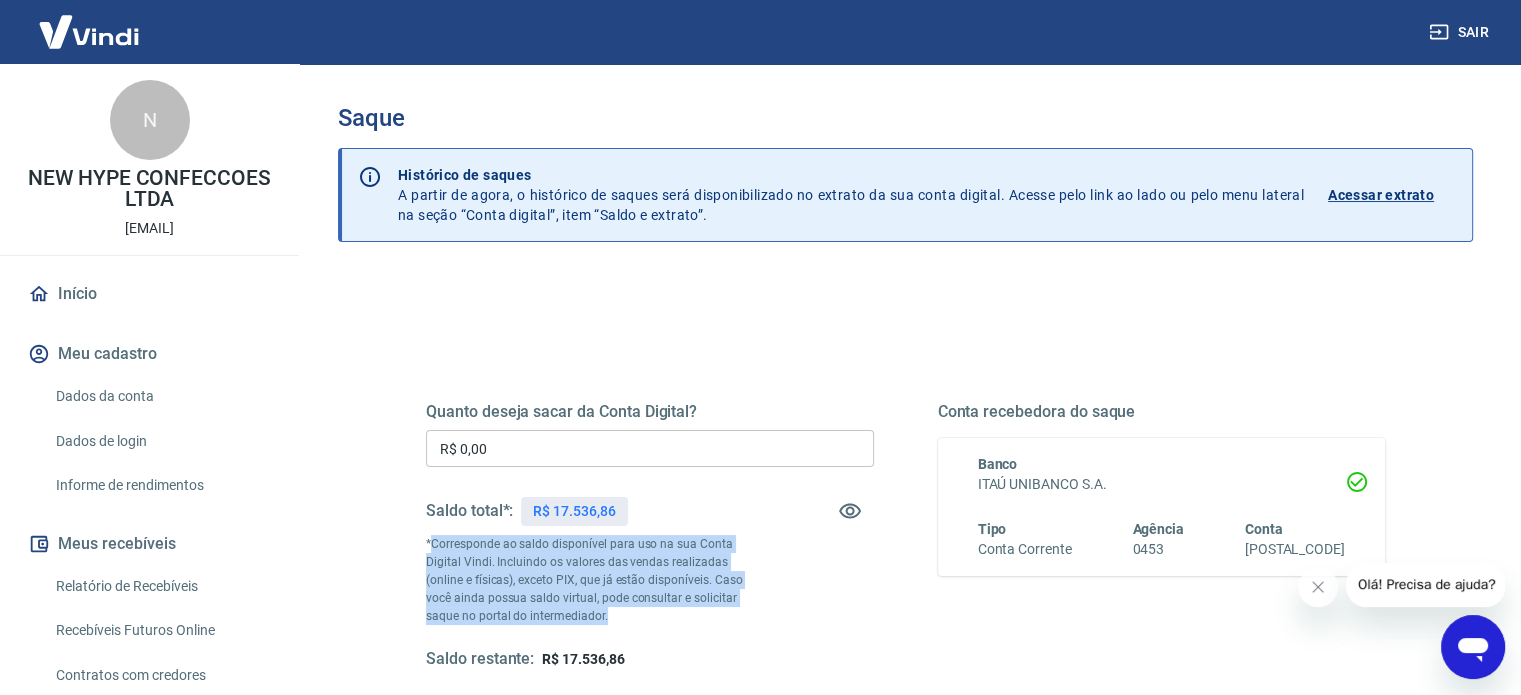 drag, startPoint x: 429, startPoint y: 541, endPoint x: 574, endPoint y: 618, distance: 164.17673 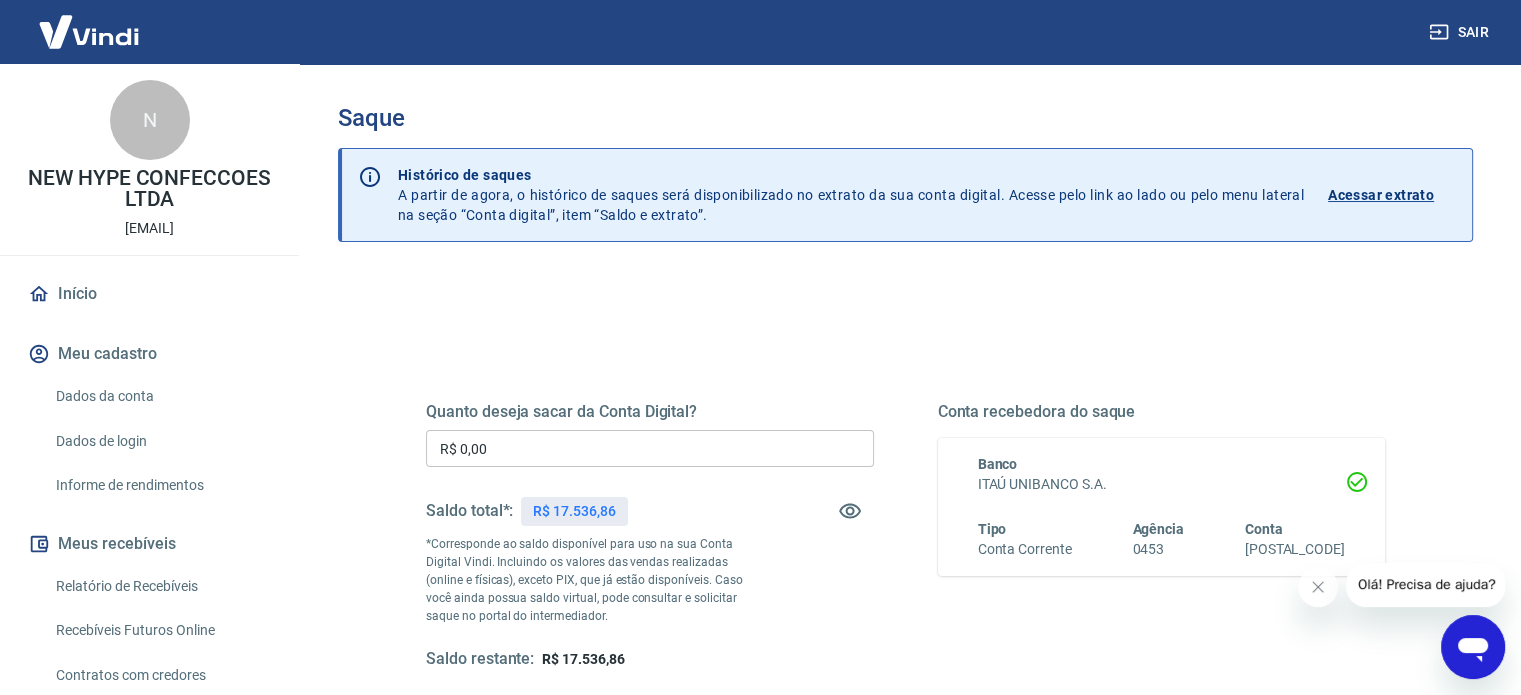 click on "Saldo restante: R$ 17.536,86" at bounding box center [650, 659] 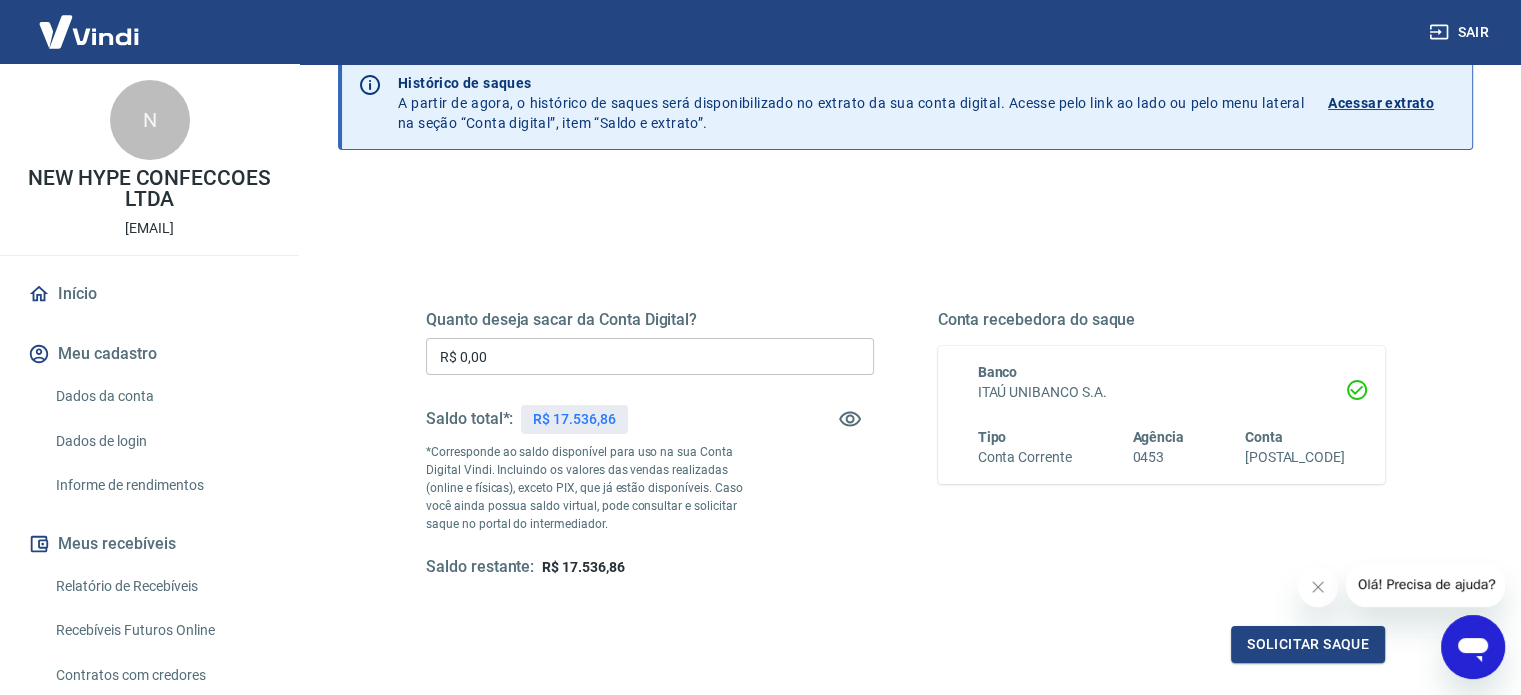 scroll, scrollTop: 0, scrollLeft: 0, axis: both 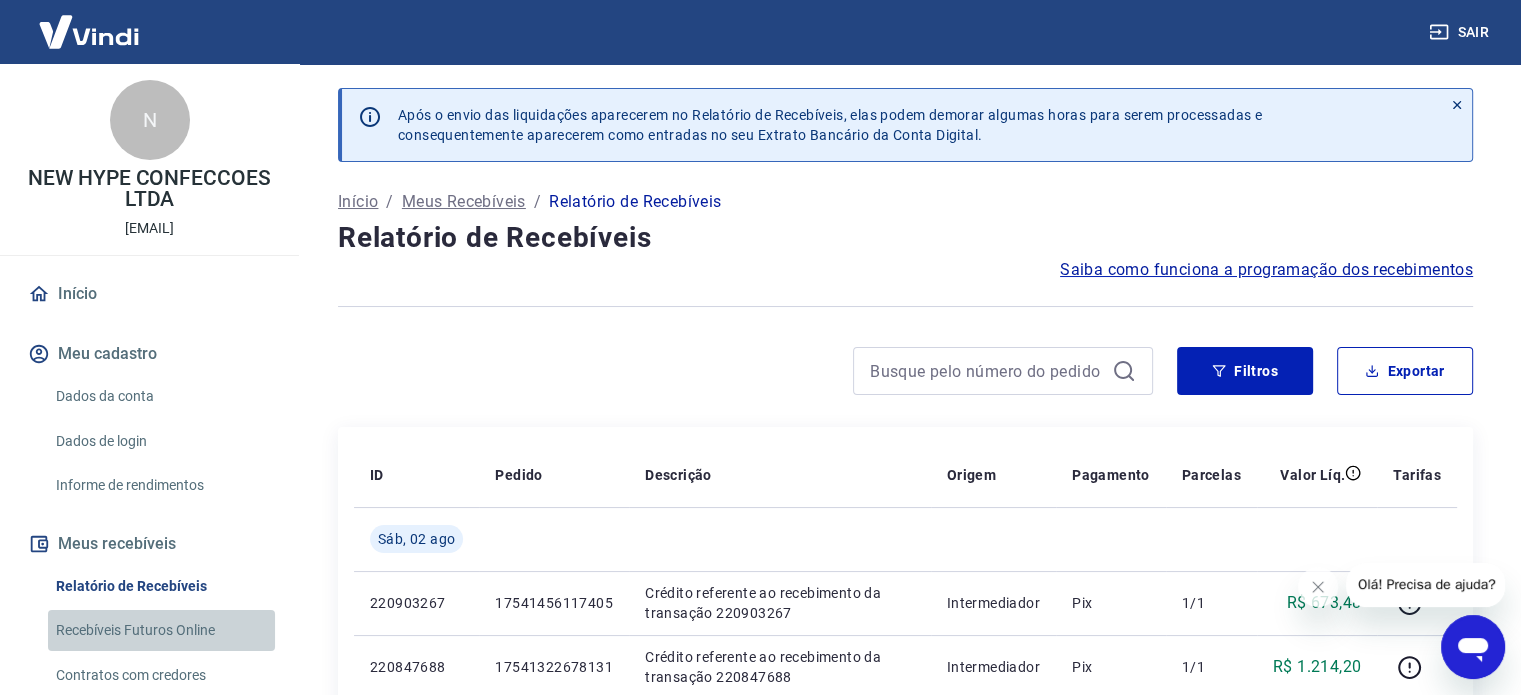 click on "Recebíveis Futuros Online" at bounding box center [161, 630] 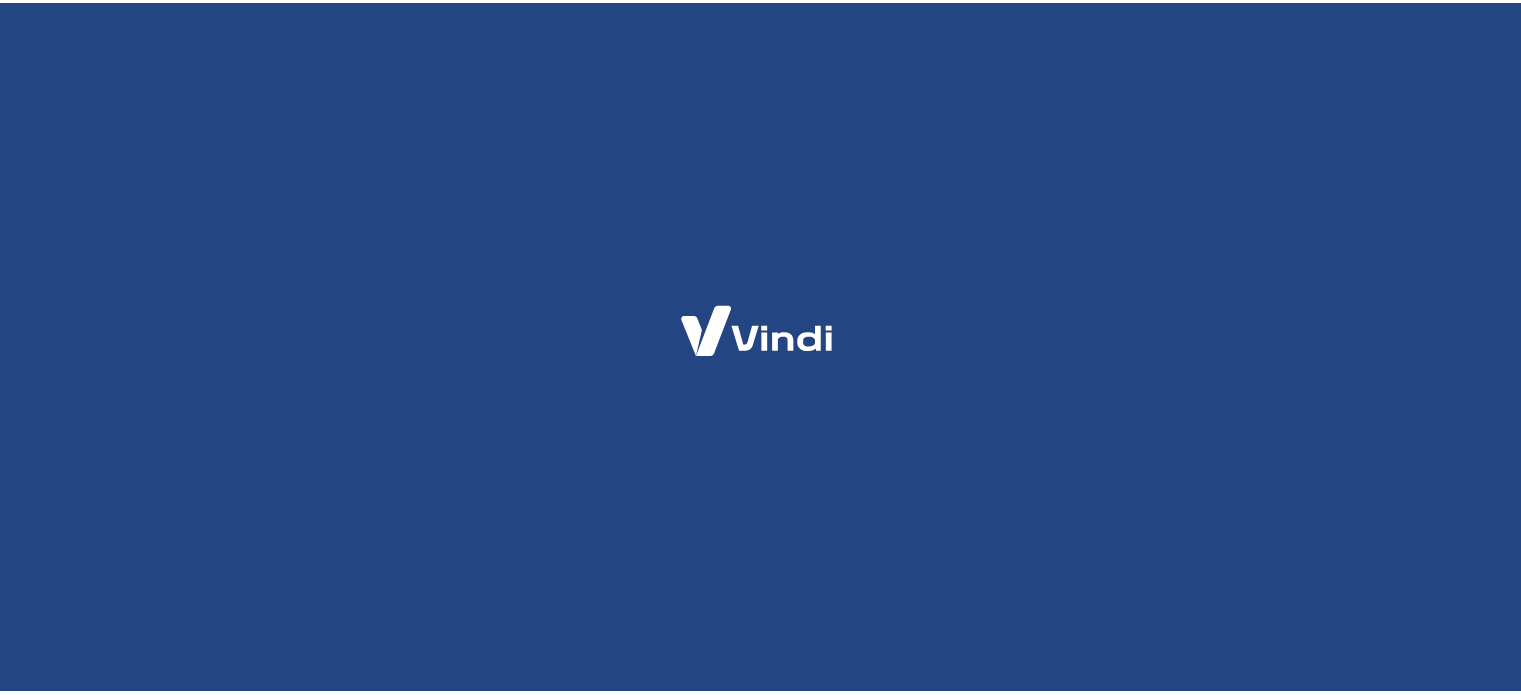 scroll, scrollTop: 0, scrollLeft: 0, axis: both 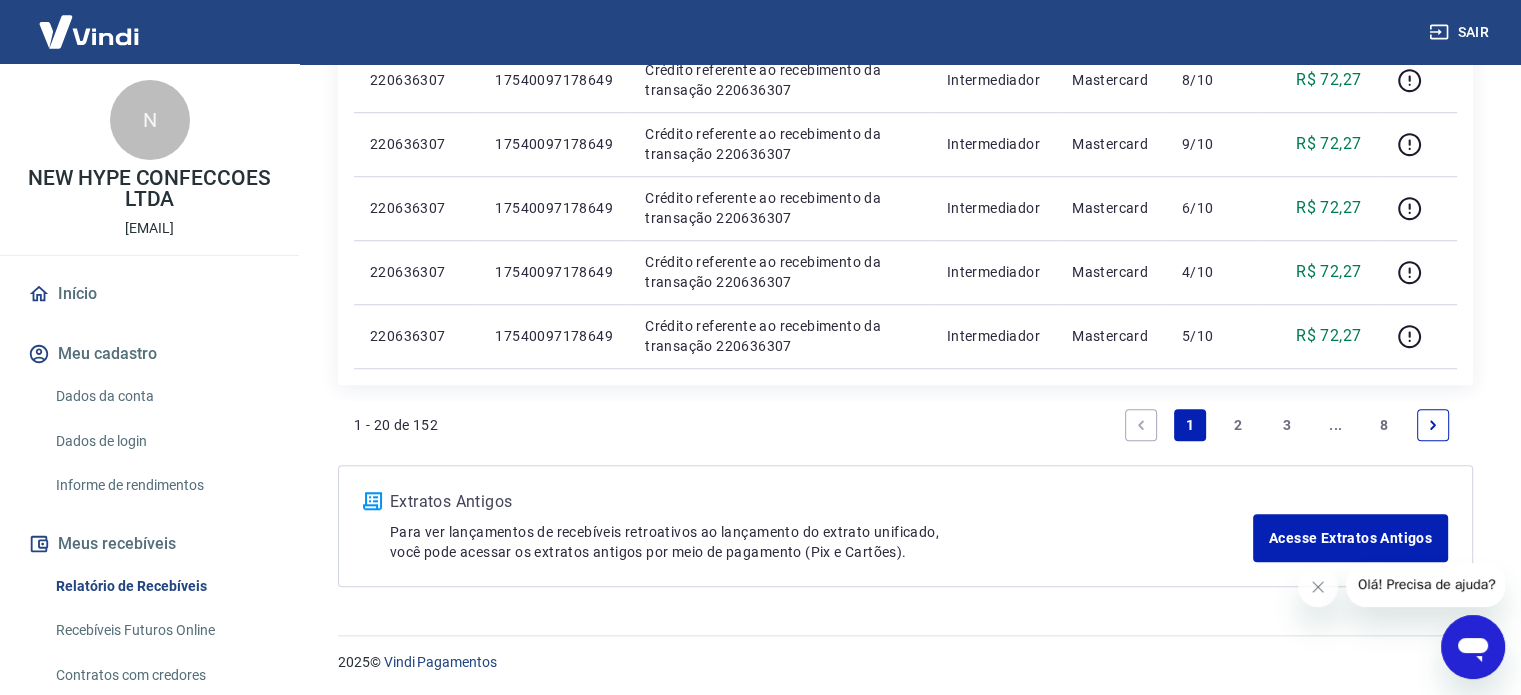 click at bounding box center (1433, 425) 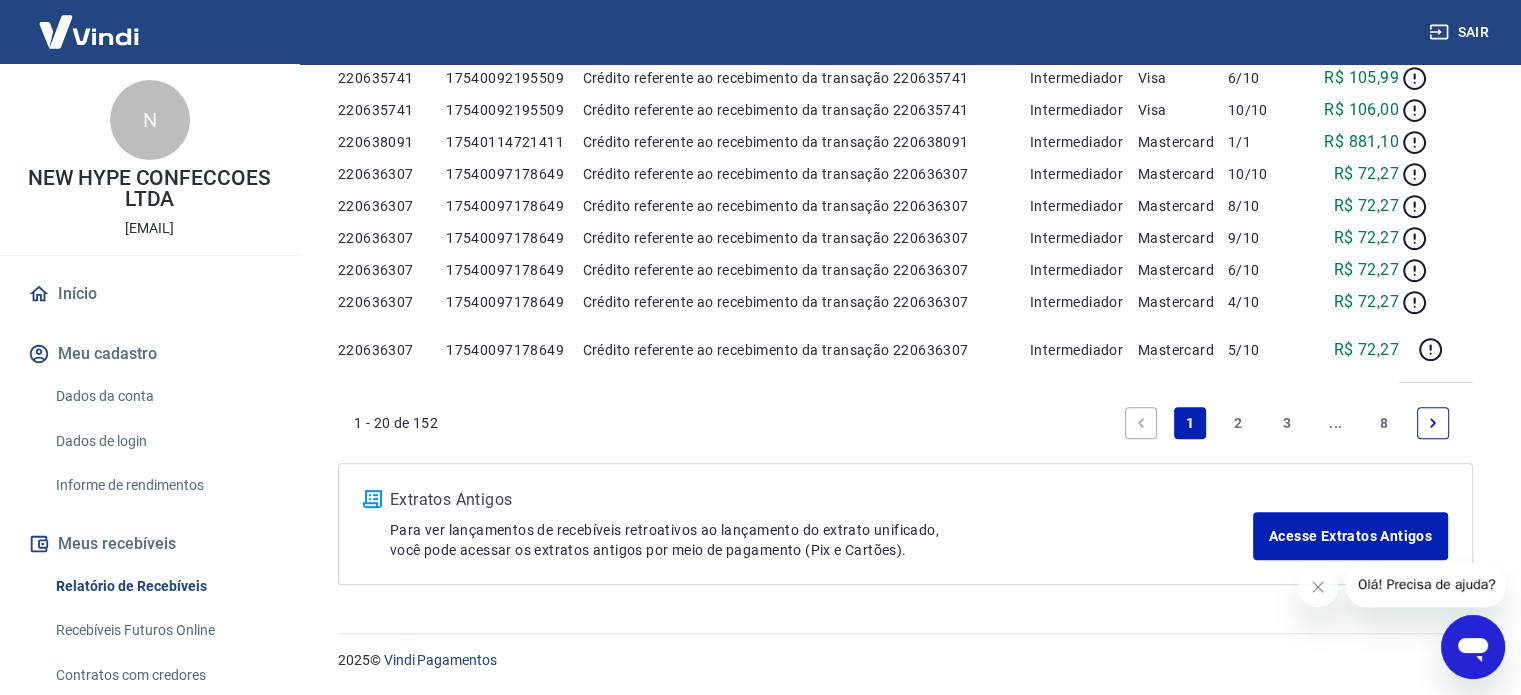 scroll, scrollTop: 0, scrollLeft: 0, axis: both 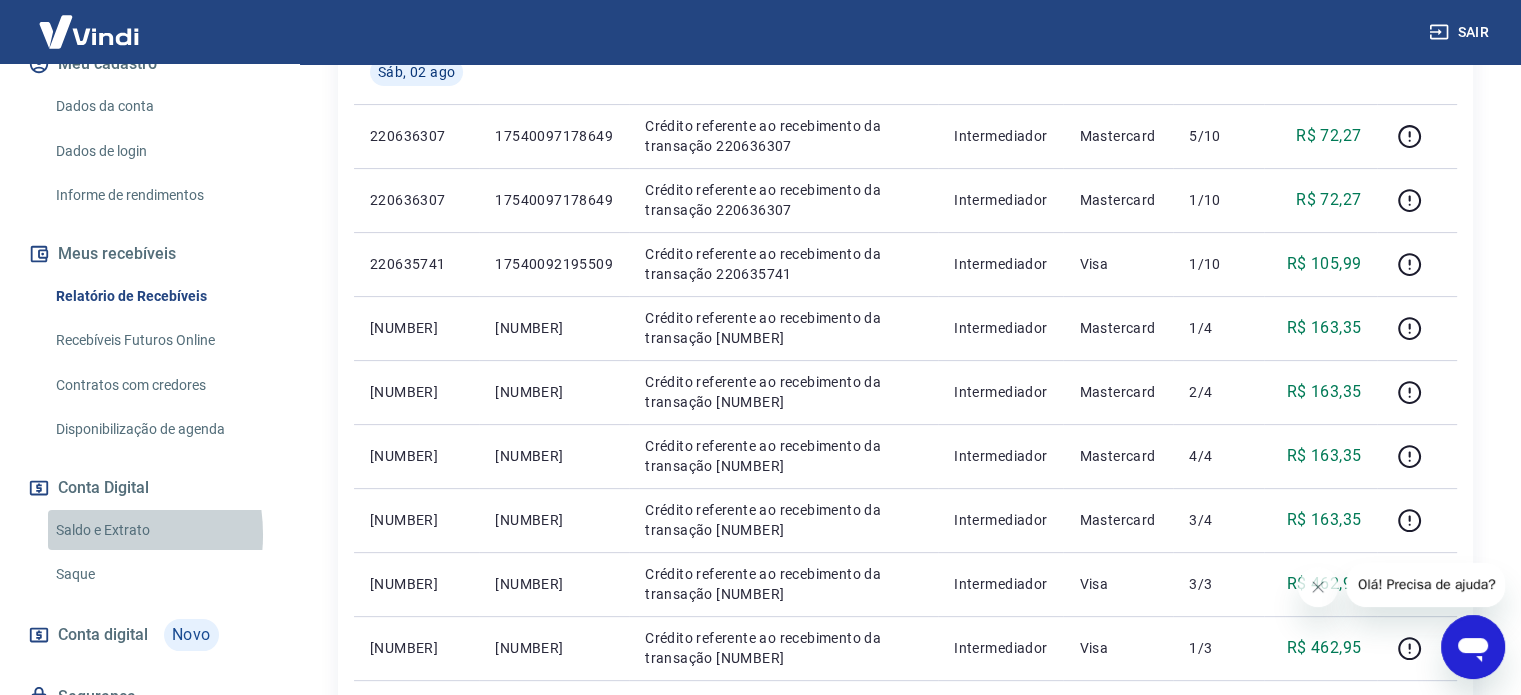 click on "Saldo e Extrato" at bounding box center (161, 530) 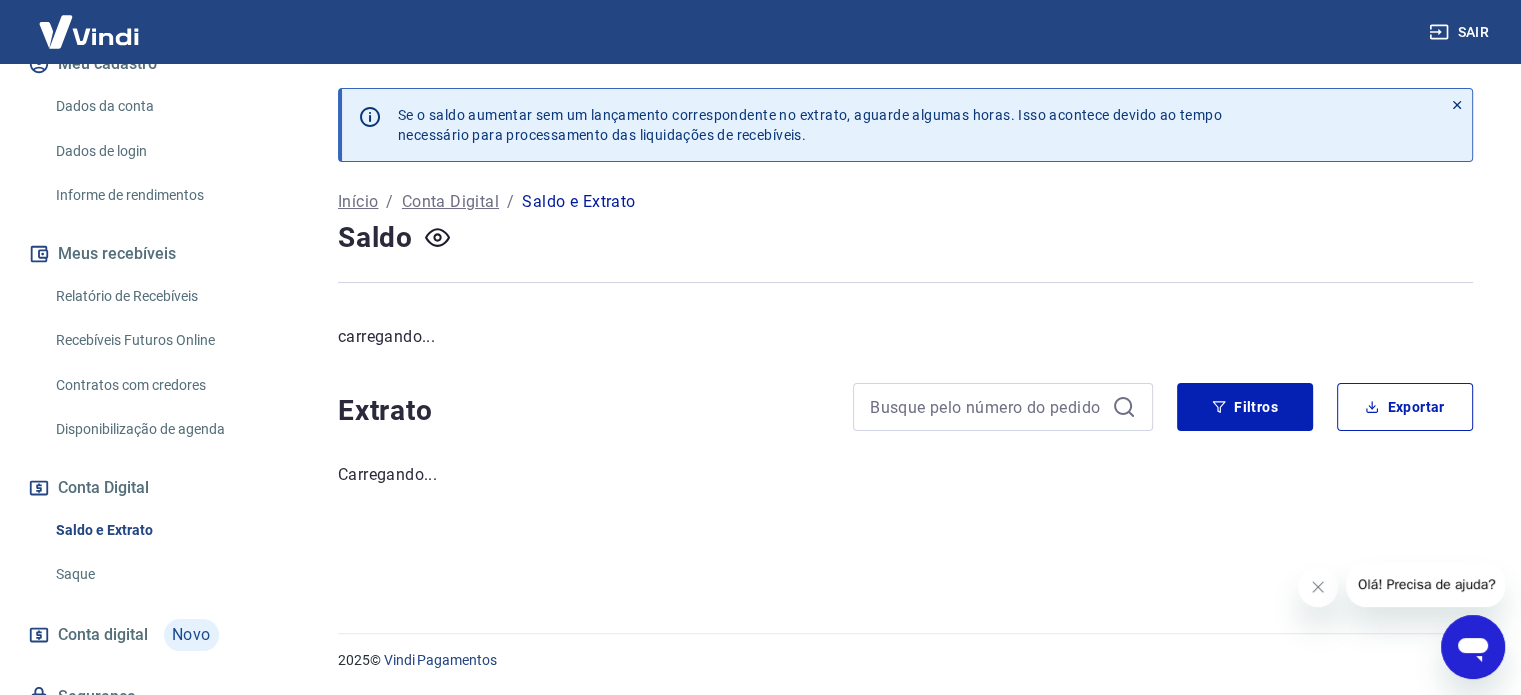 scroll, scrollTop: 0, scrollLeft: 0, axis: both 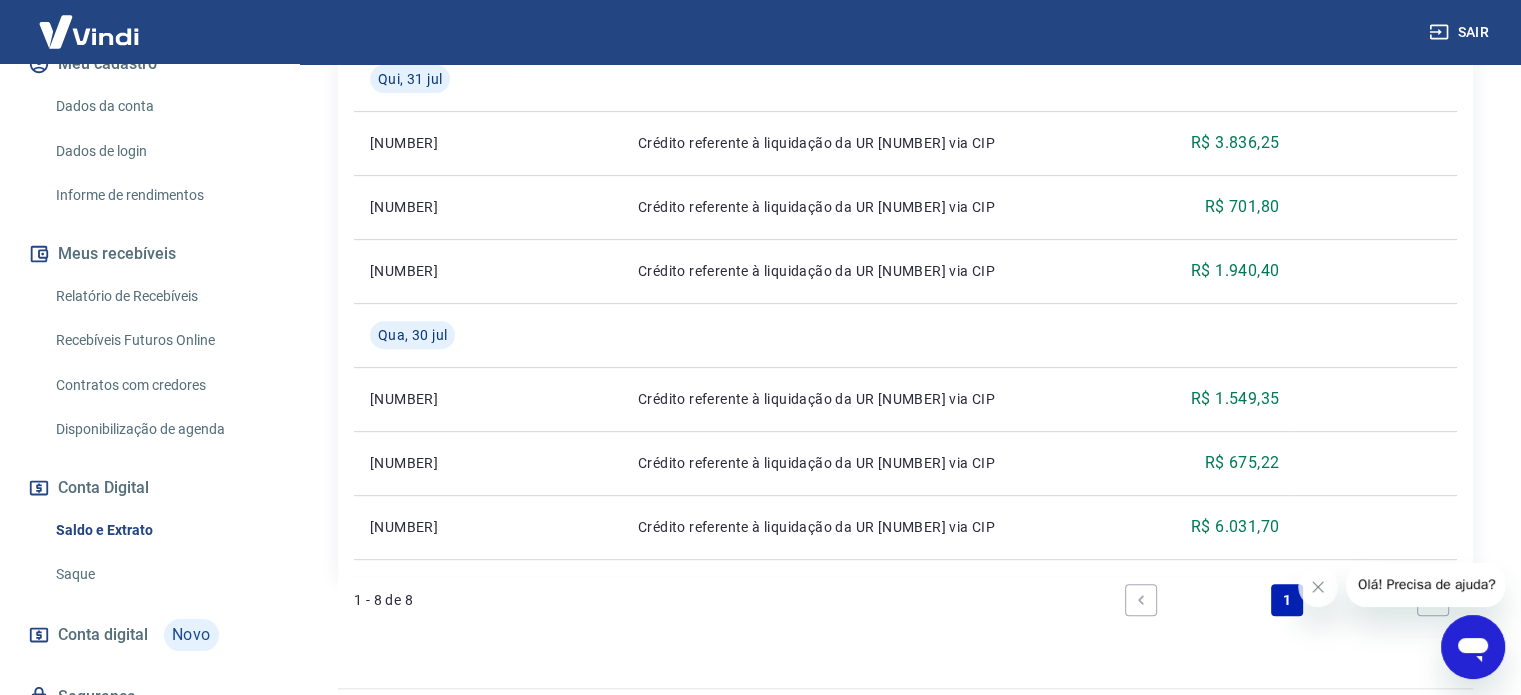 drag, startPoint x: 1529, startPoint y: 379, endPoint x: 151, endPoint y: 19, distance: 1424.2485 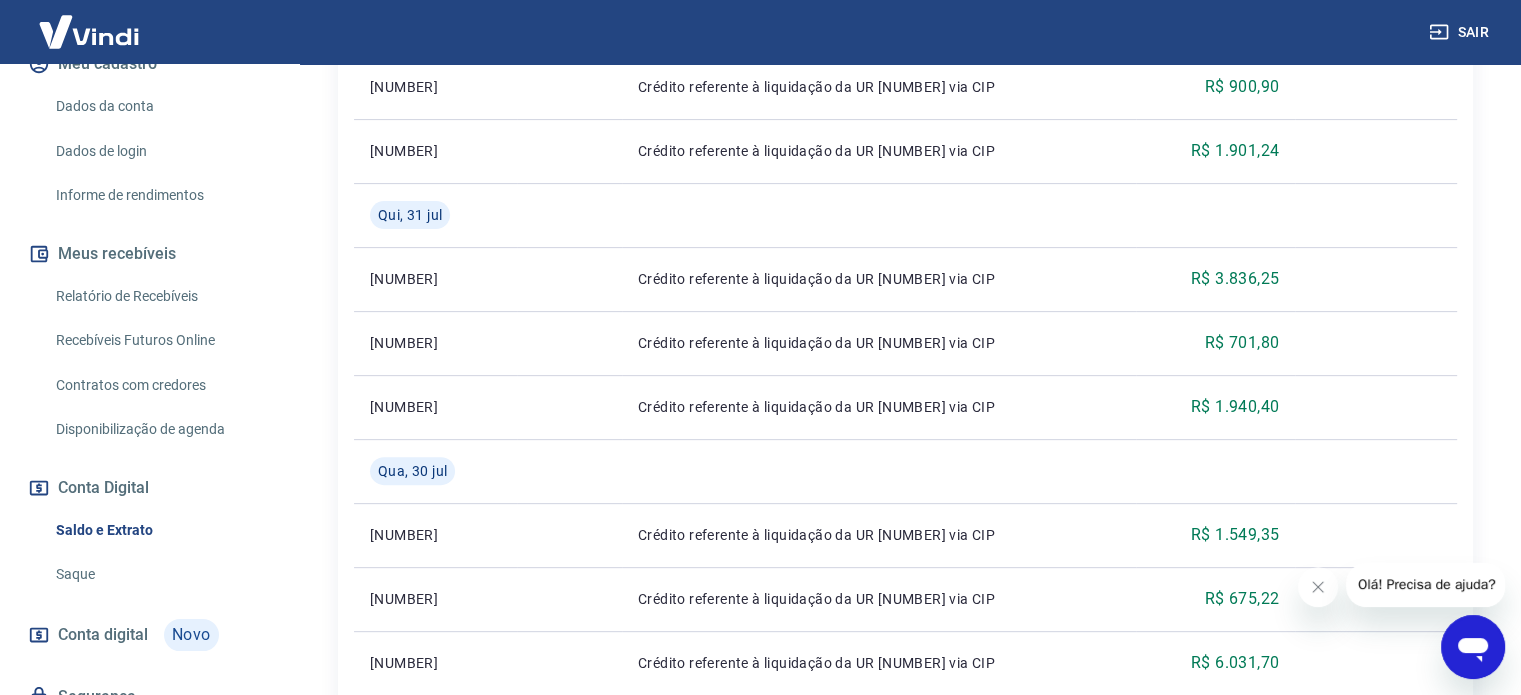scroll, scrollTop: 630, scrollLeft: 0, axis: vertical 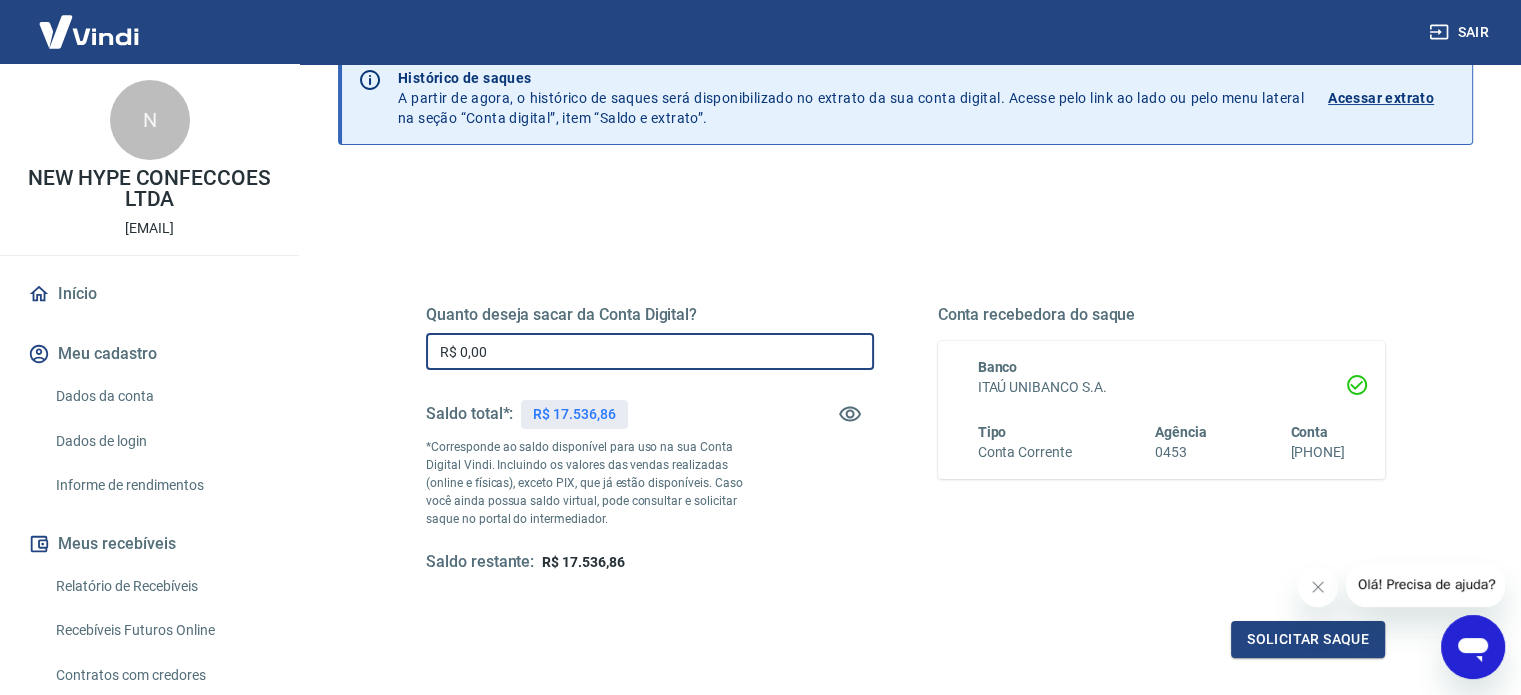 click on "R$ 0,00" at bounding box center (650, 351) 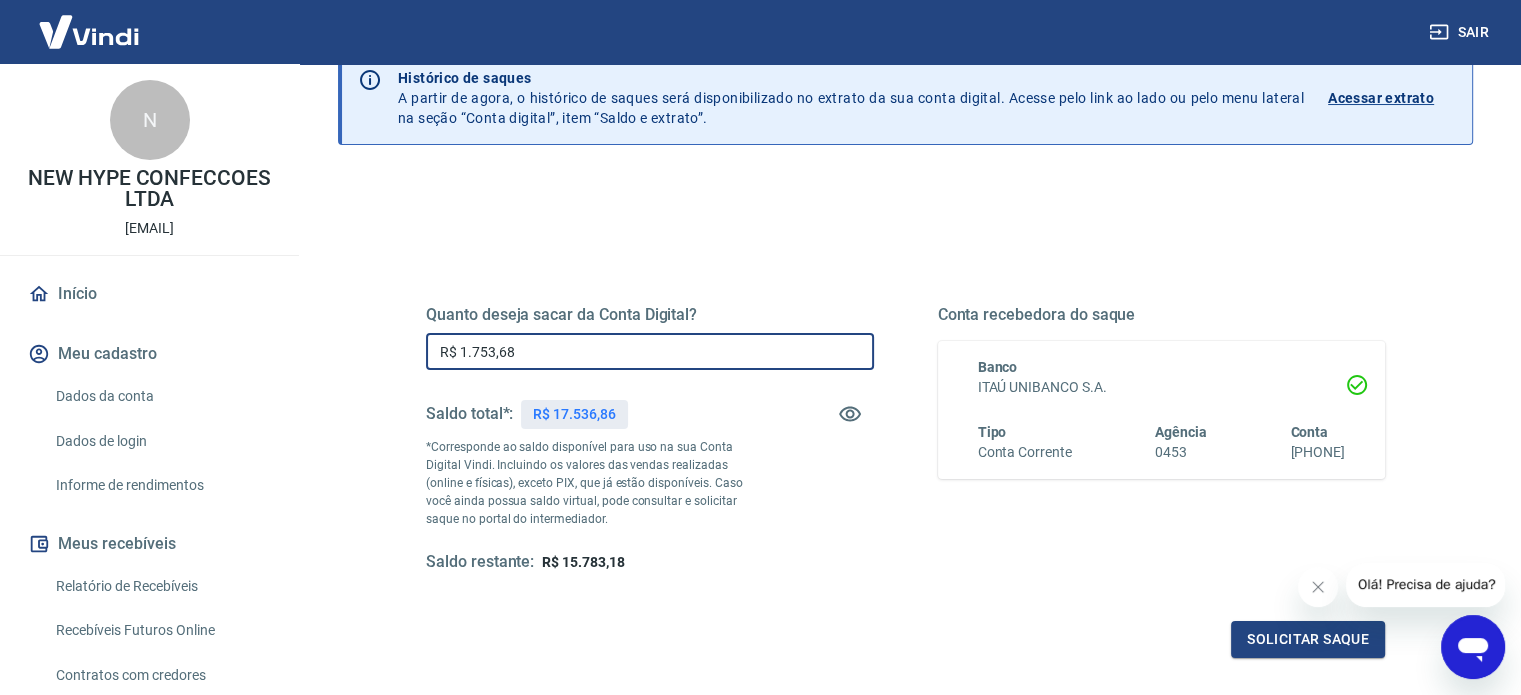 type on "R$ 17.536,86" 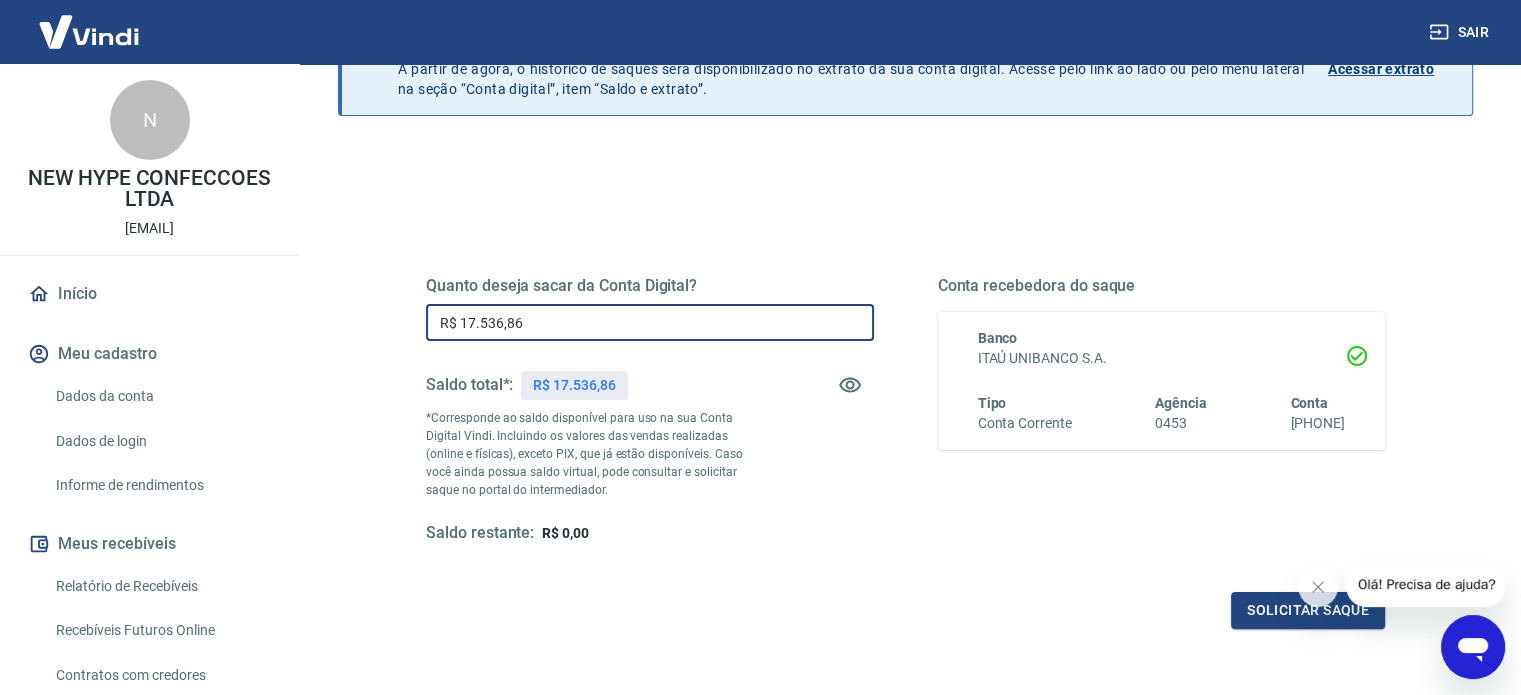scroll, scrollTop: 0, scrollLeft: 0, axis: both 